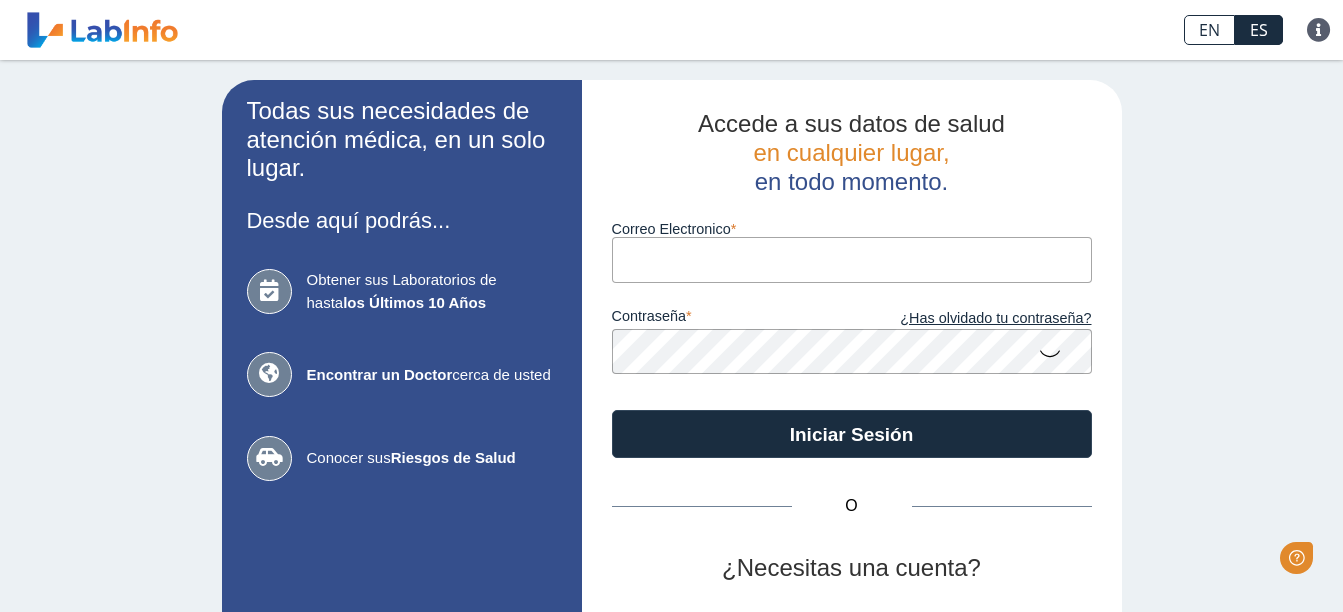 scroll, scrollTop: 0, scrollLeft: 0, axis: both 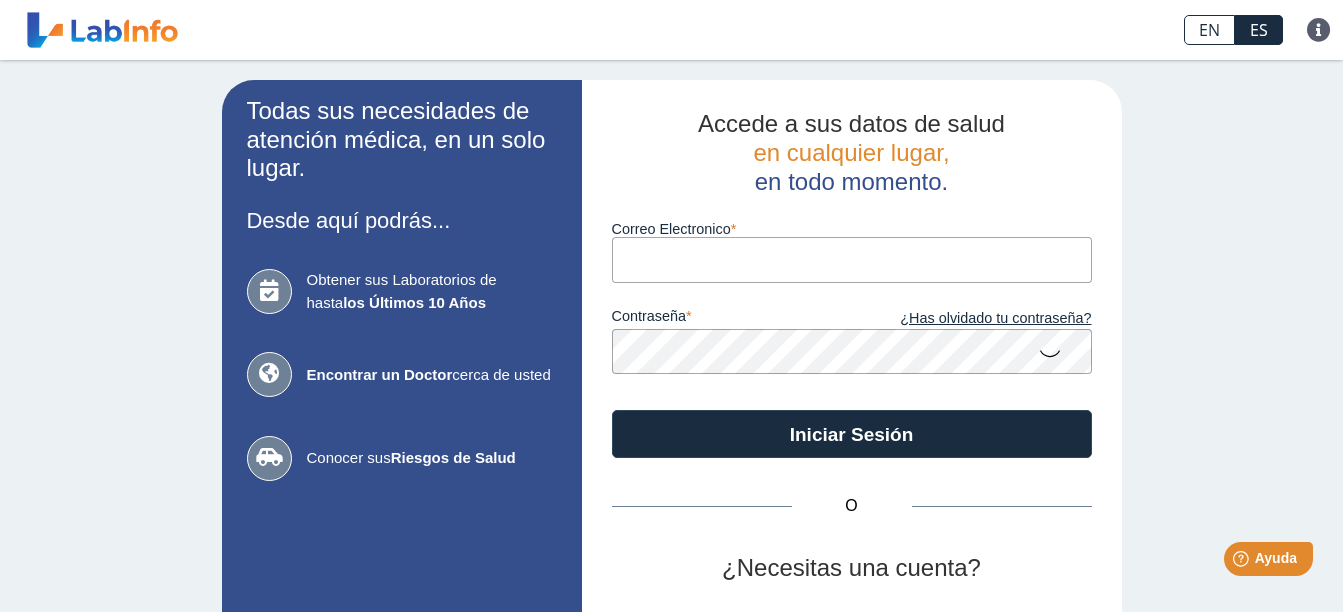 click on "Correo Electronico" at bounding box center [852, 259] 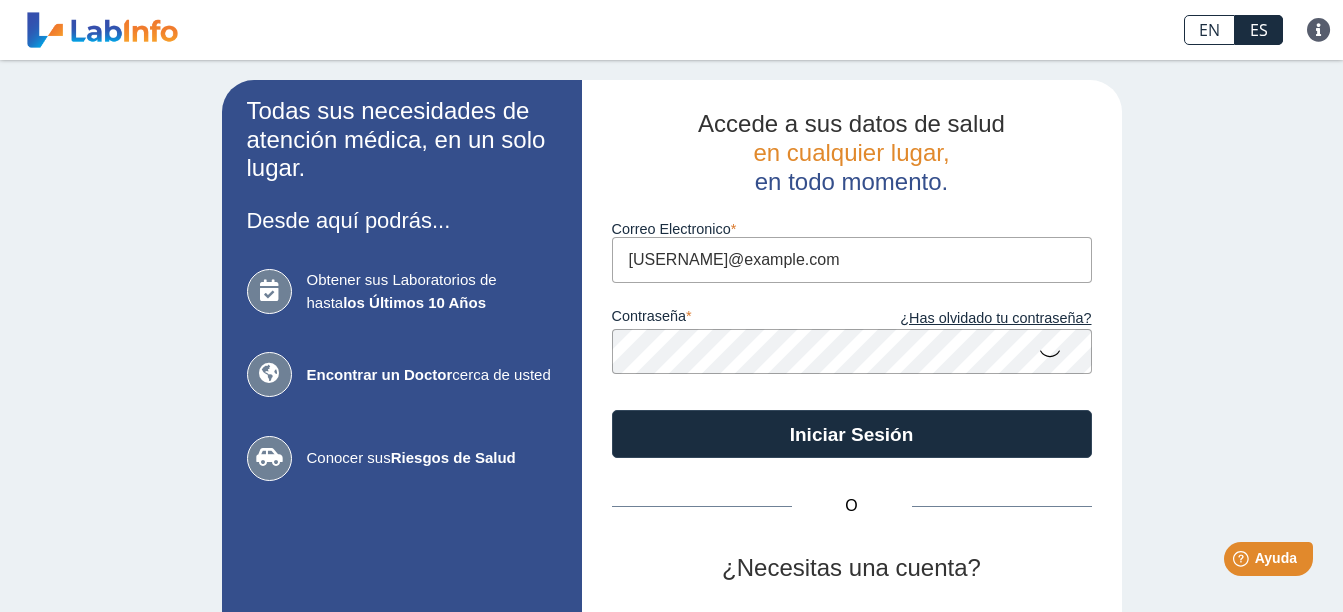 type on "[USERNAME]@example.com" 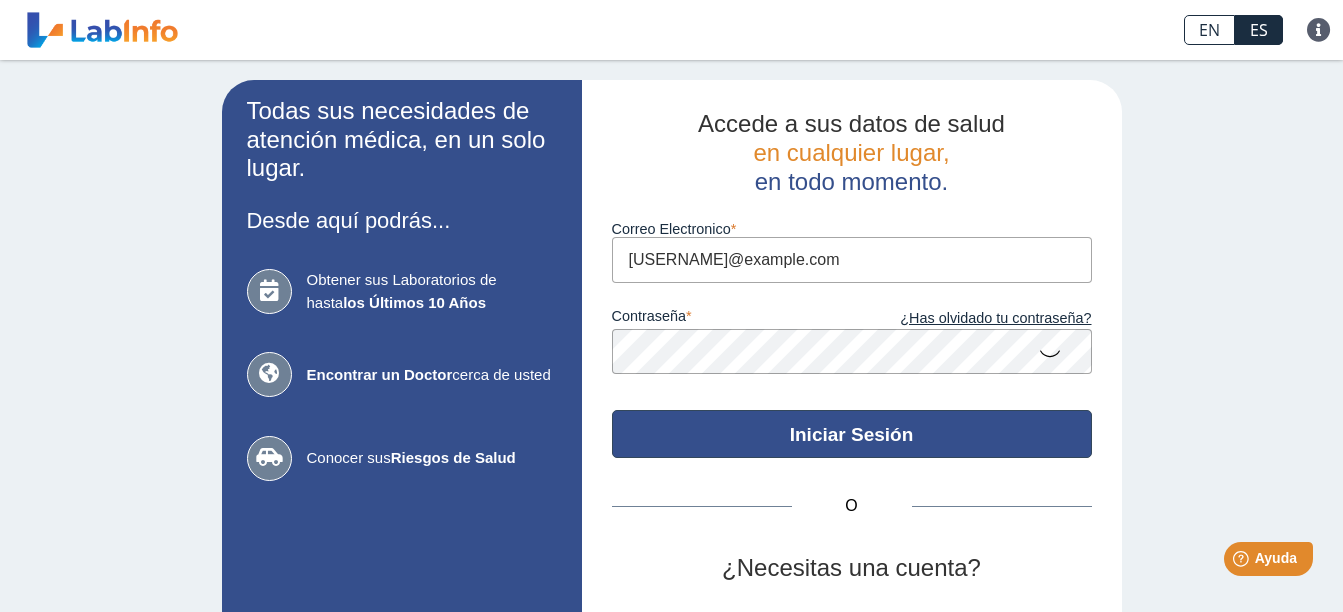 click on "Iniciar Sesión" 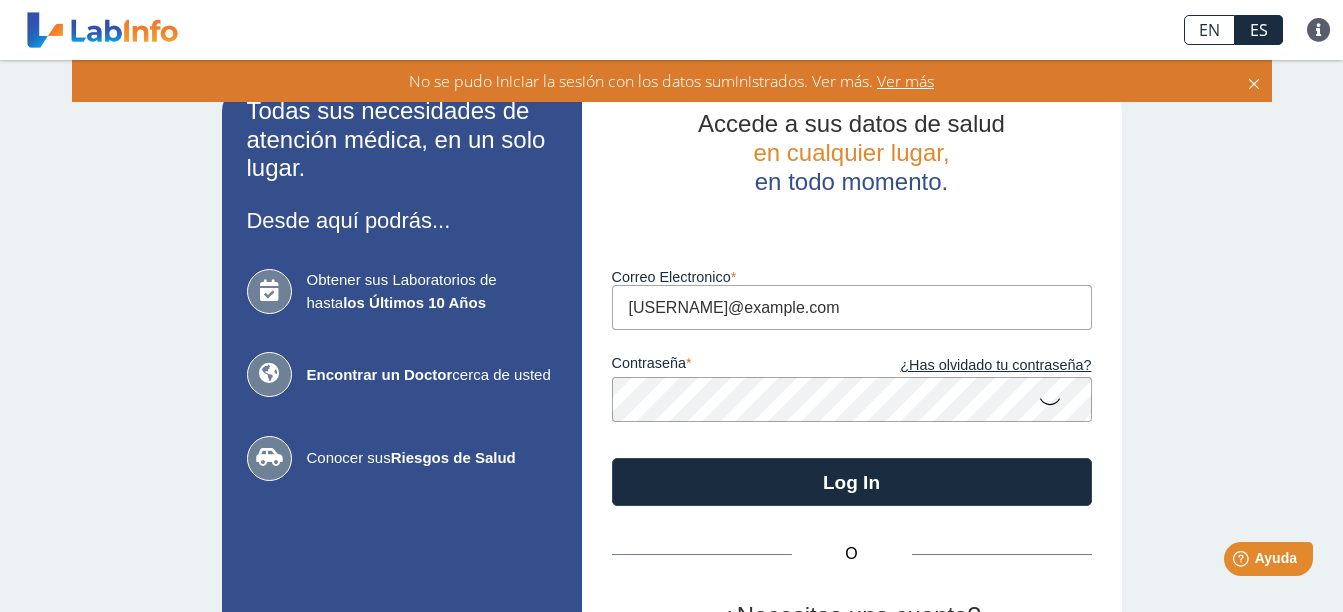click 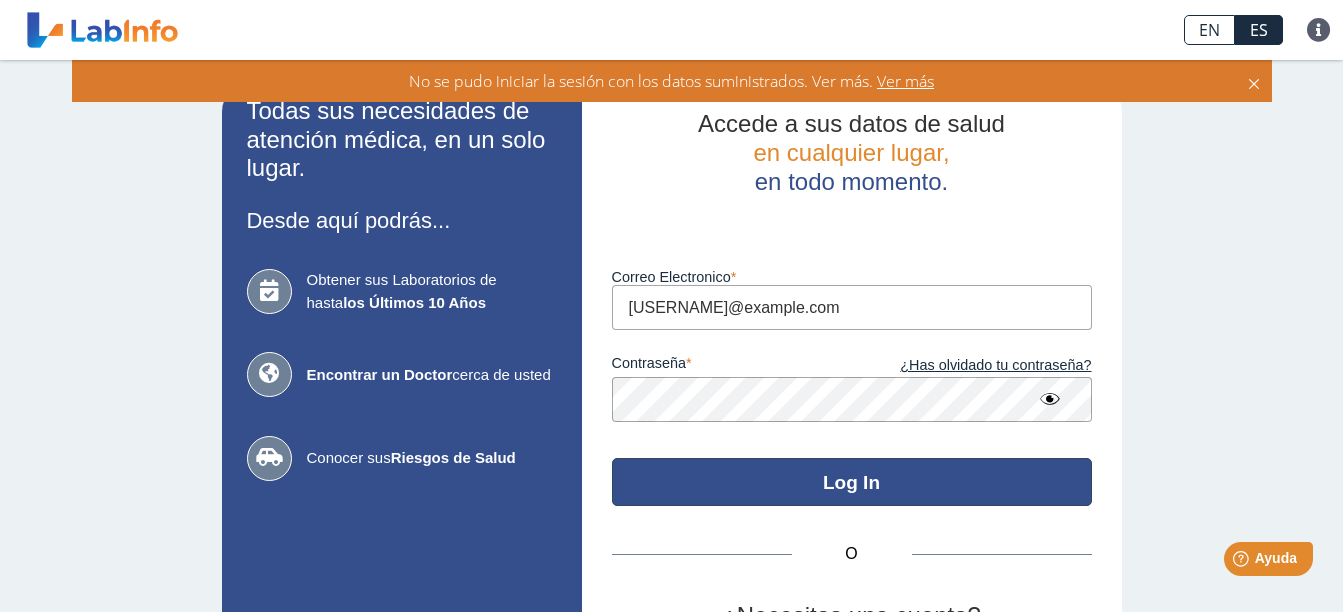 click on "Log In" 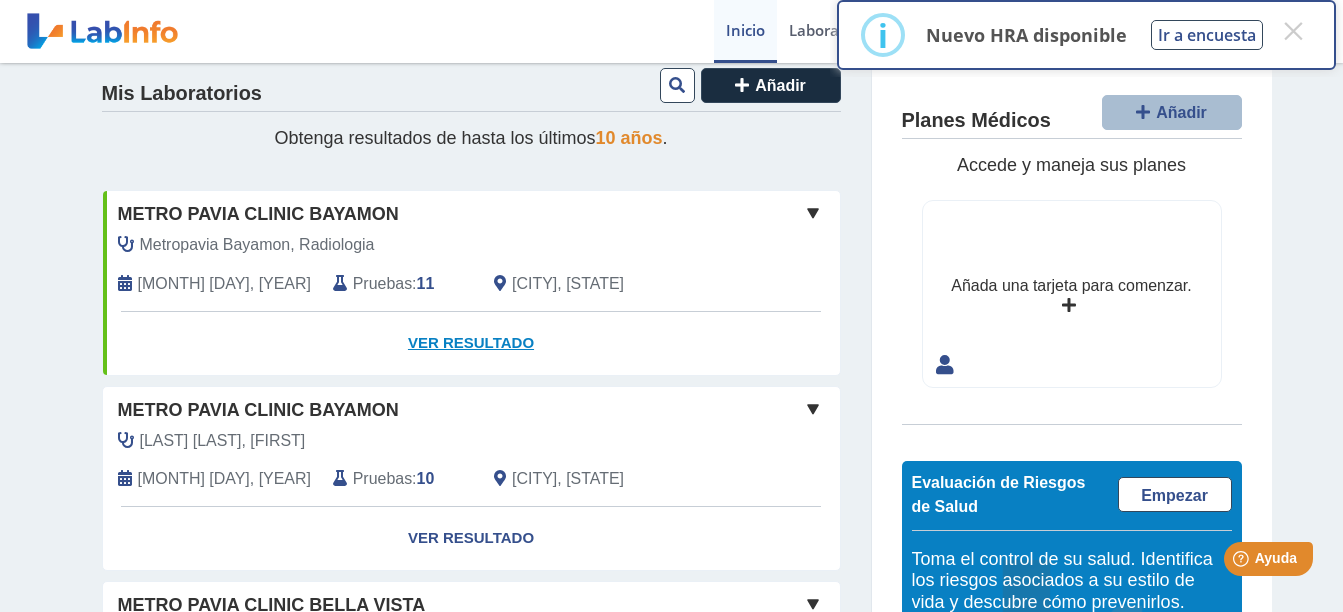 scroll, scrollTop: 25, scrollLeft: 0, axis: vertical 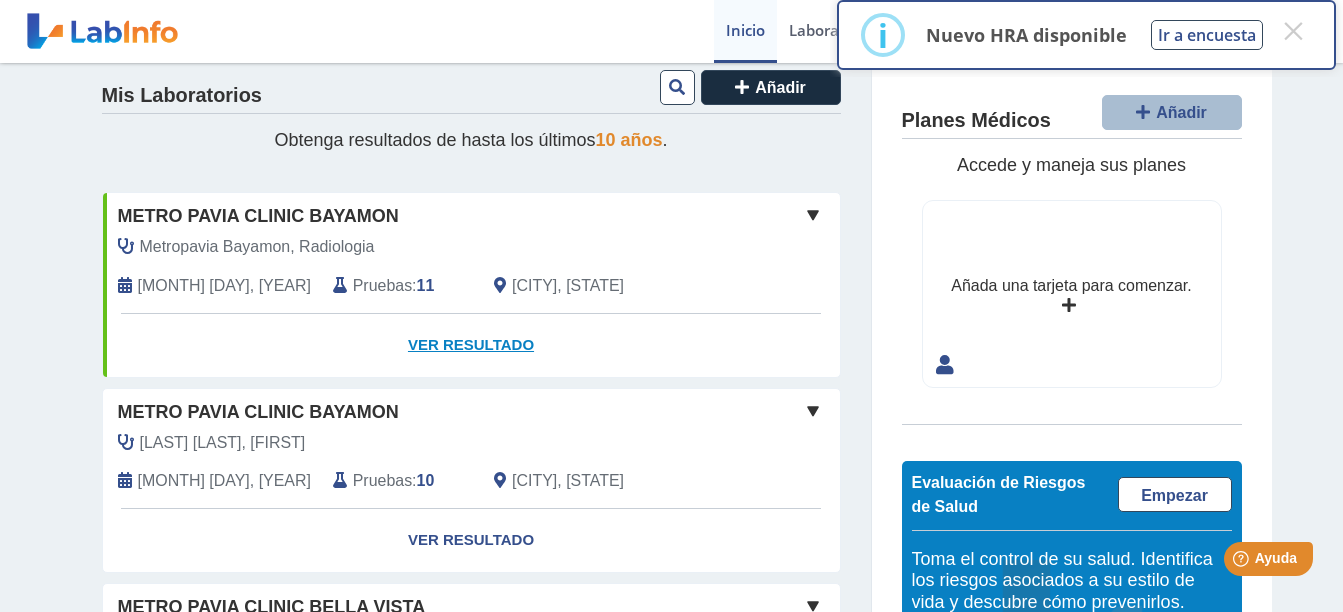 click on "Ver Resultado" 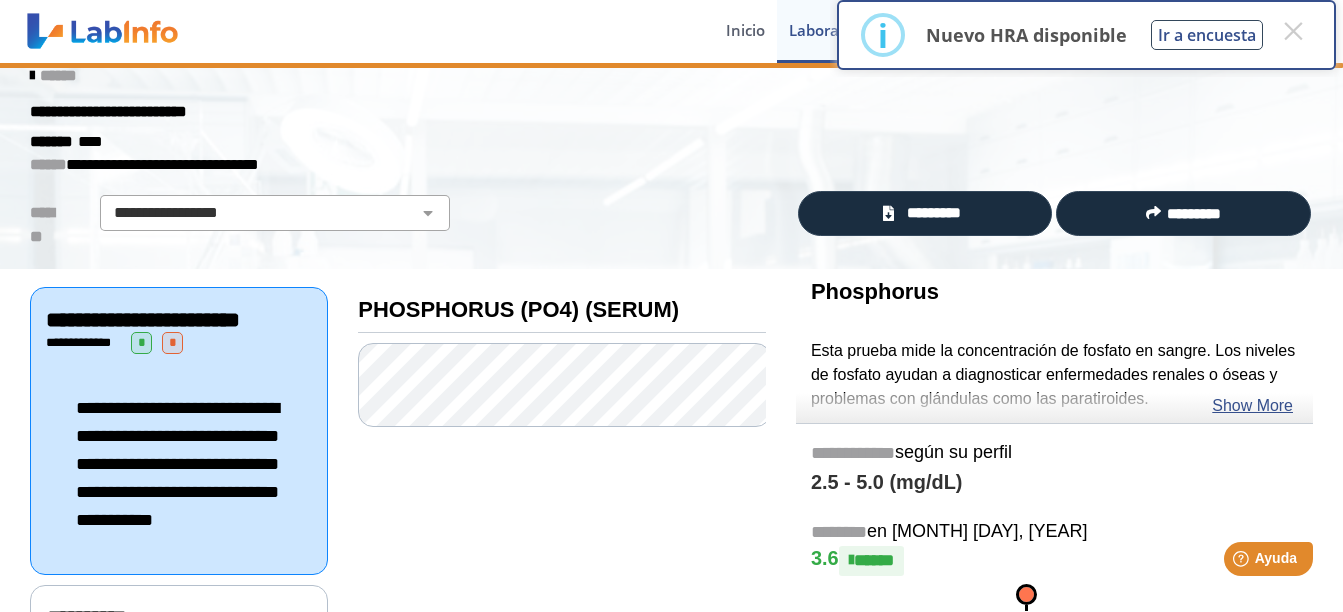 scroll, scrollTop: 0, scrollLeft: 0, axis: both 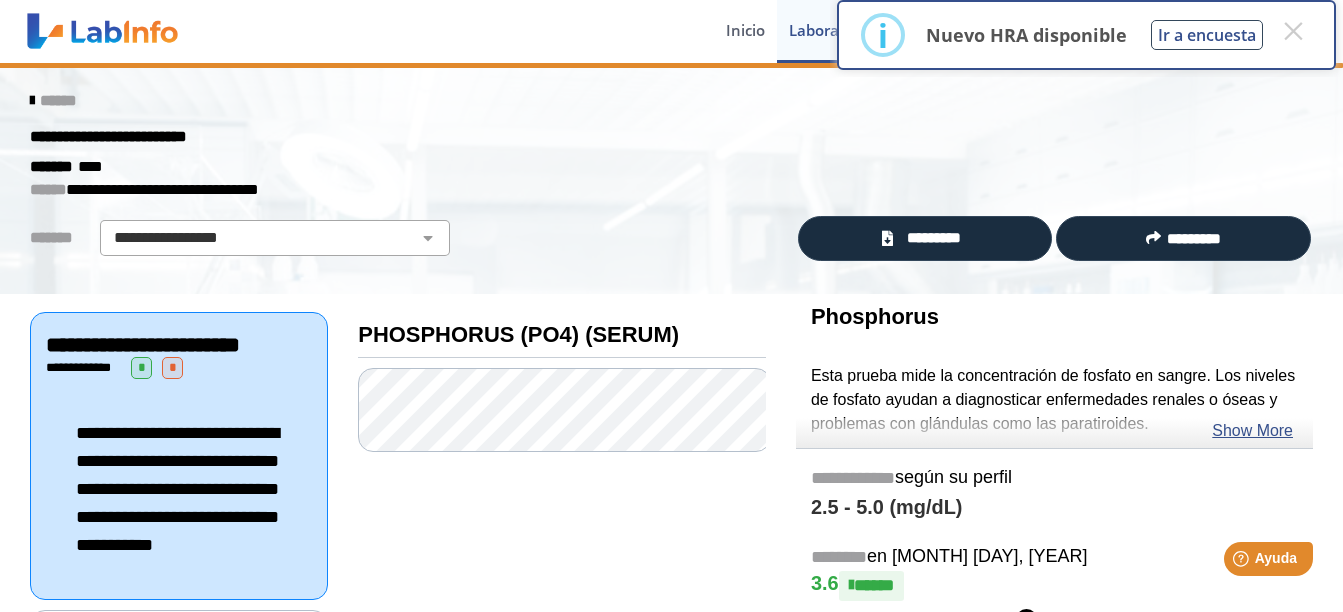 click on "PHOSPHORUS (PO4) (SERUM)" 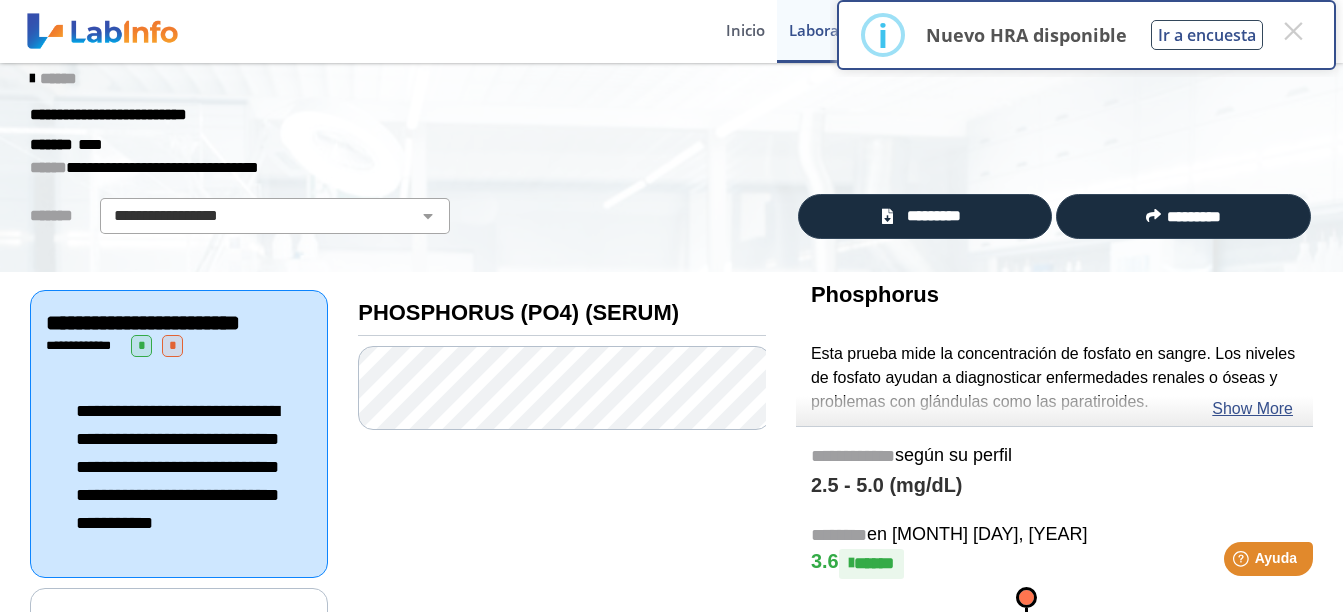 scroll, scrollTop: 17, scrollLeft: 0, axis: vertical 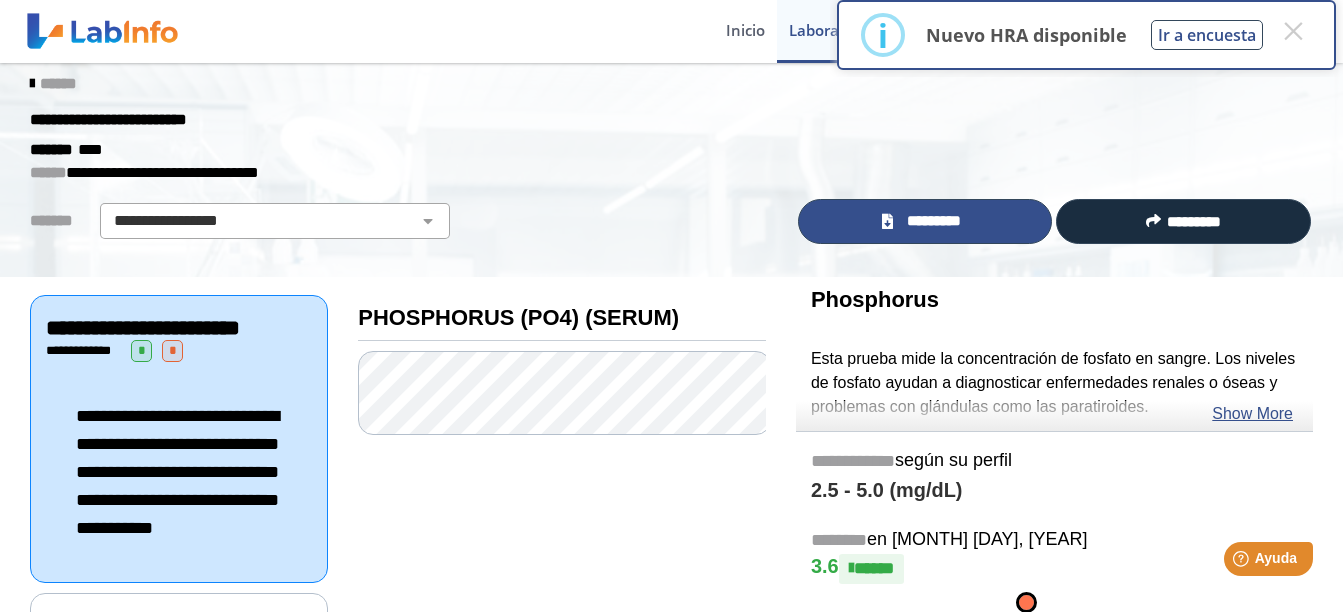 click on "*********" 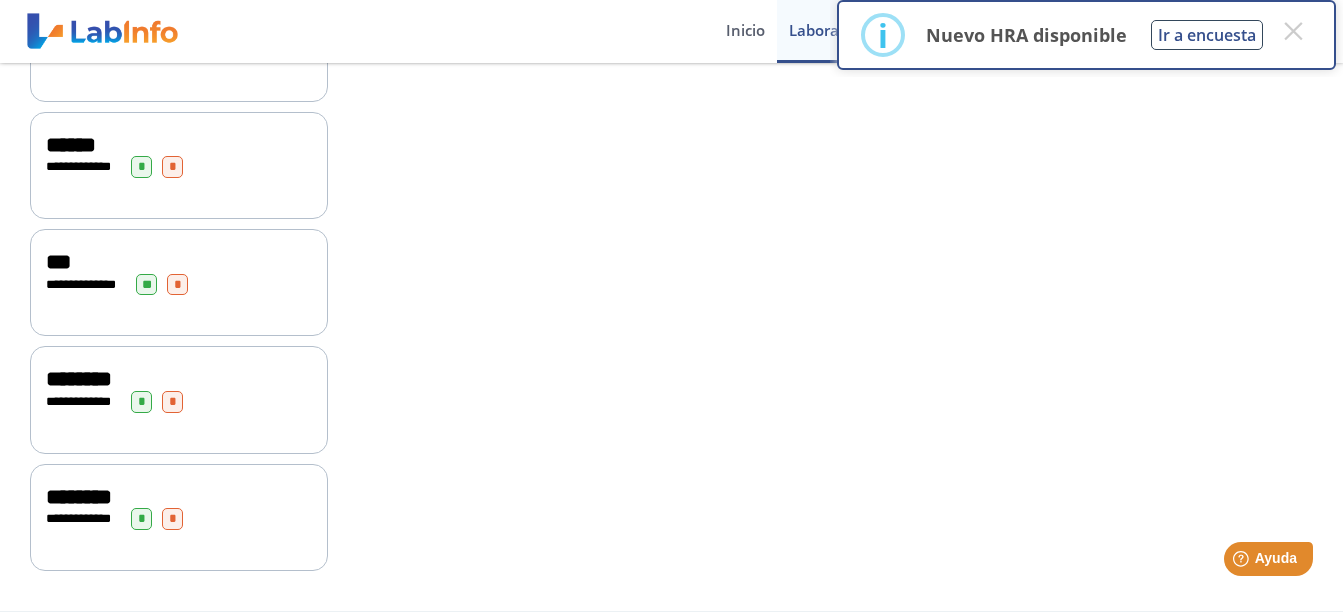 scroll, scrollTop: 1447, scrollLeft: 0, axis: vertical 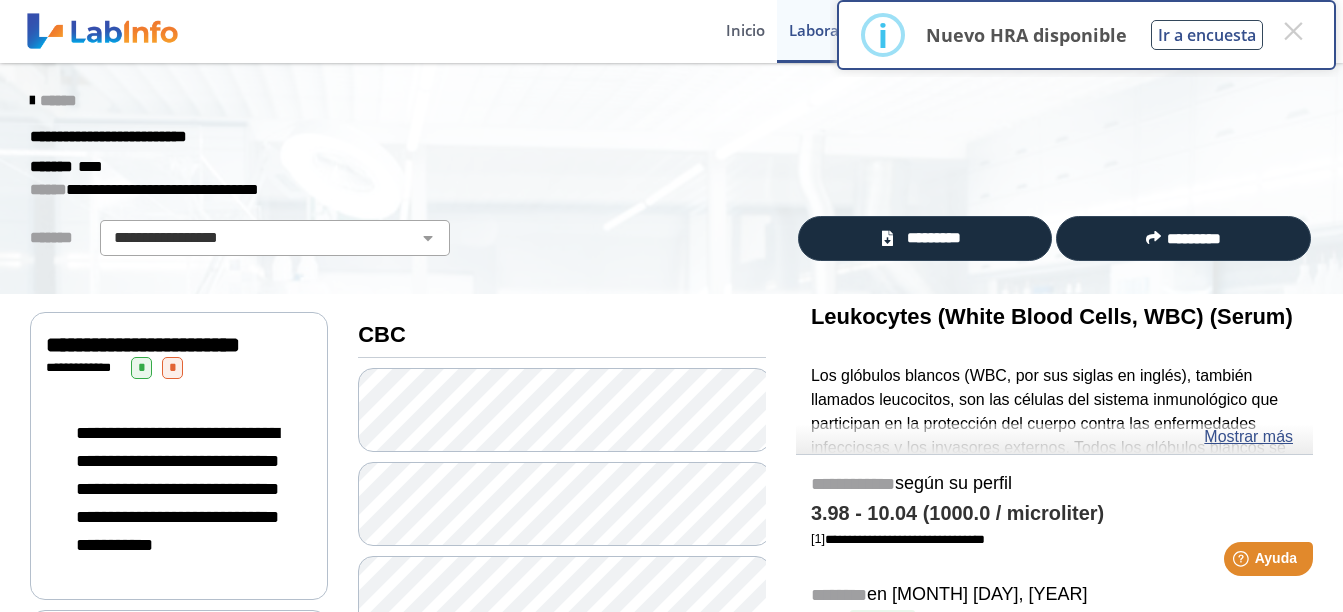 click 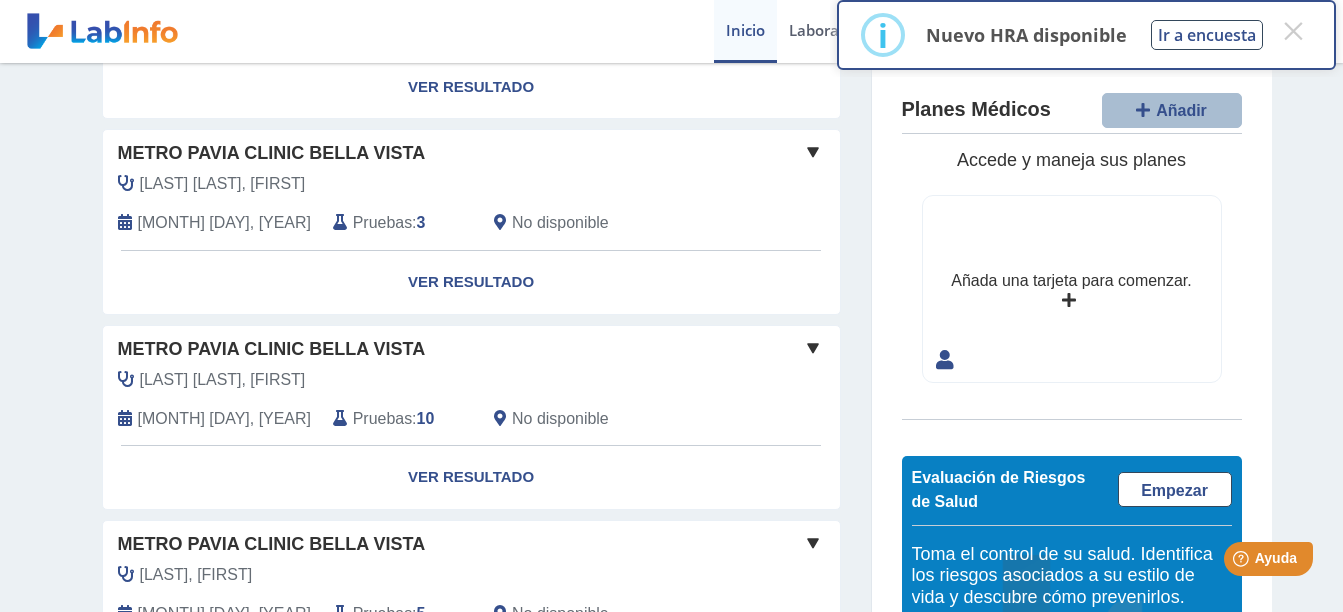 scroll, scrollTop: 833, scrollLeft: 0, axis: vertical 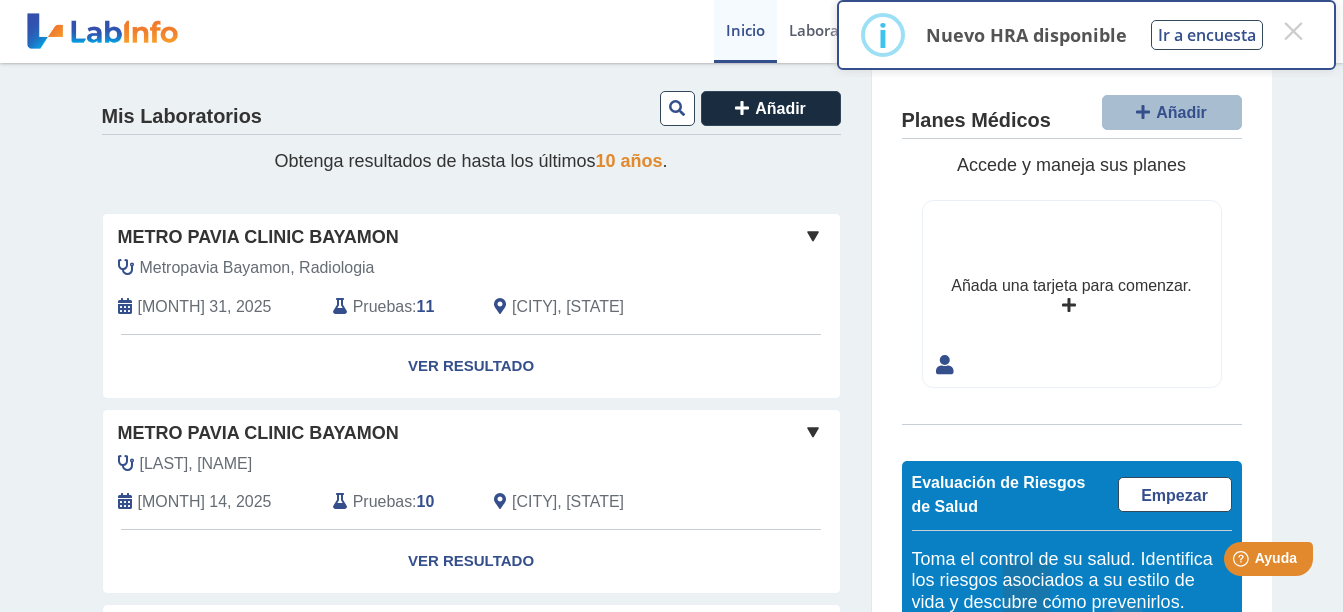 click on "Pruebas" 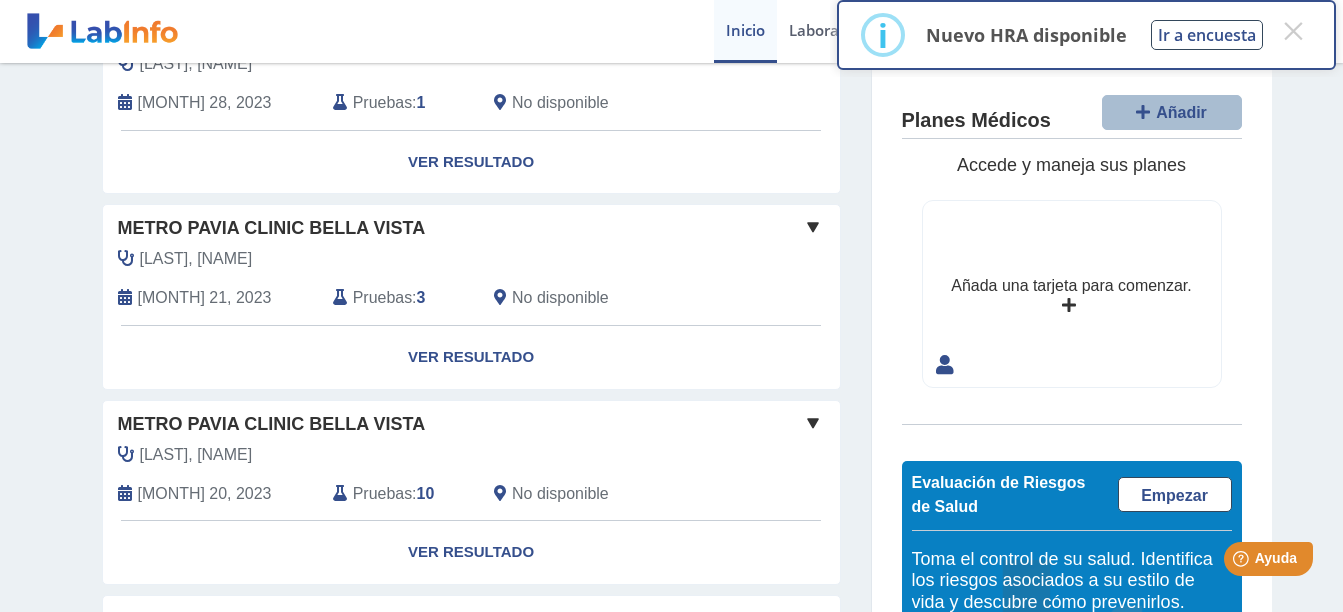 scroll, scrollTop: 987, scrollLeft: 0, axis: vertical 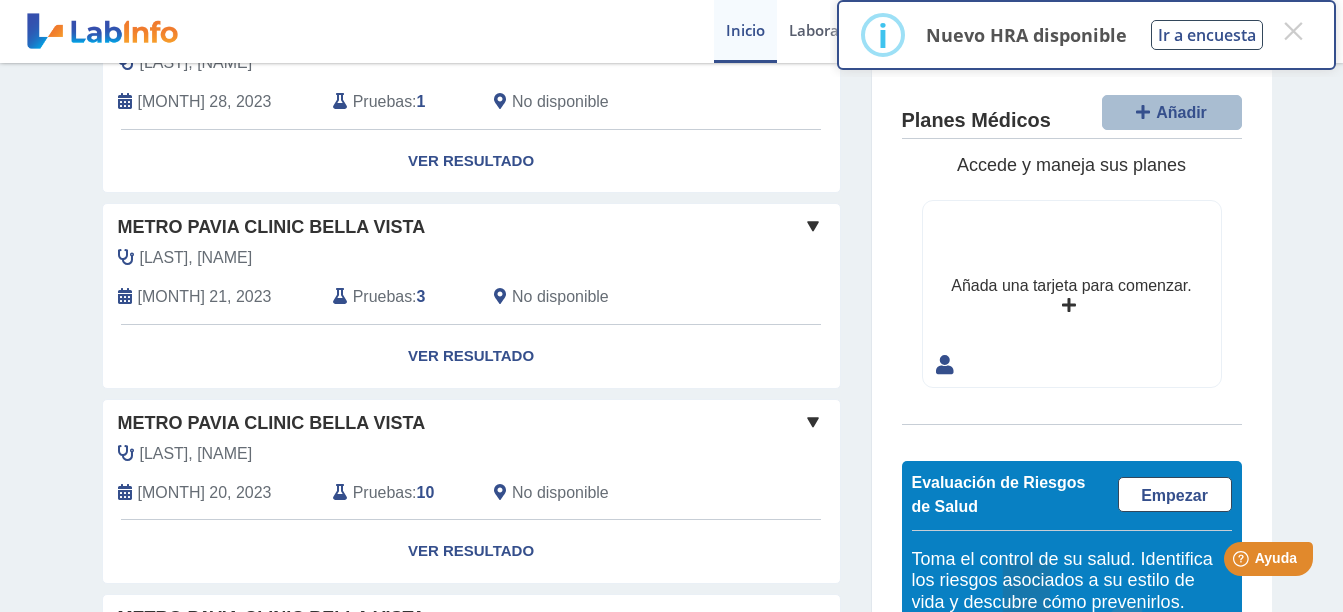 click on "Pruebas" 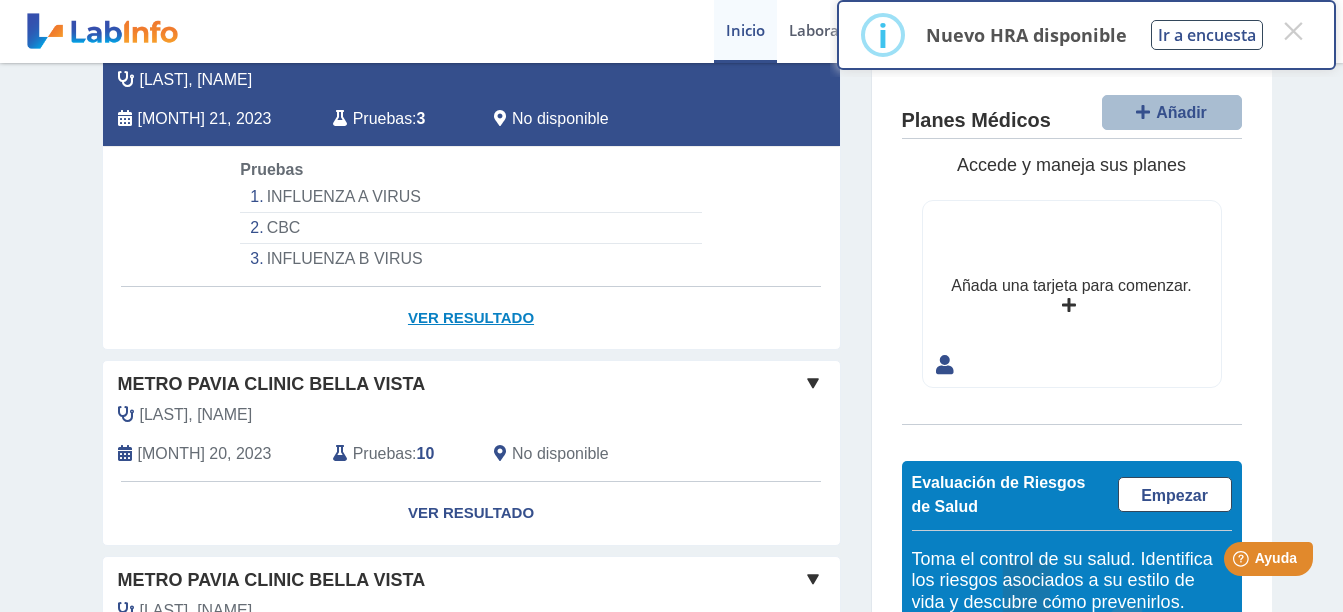 scroll, scrollTop: 1172, scrollLeft: 0, axis: vertical 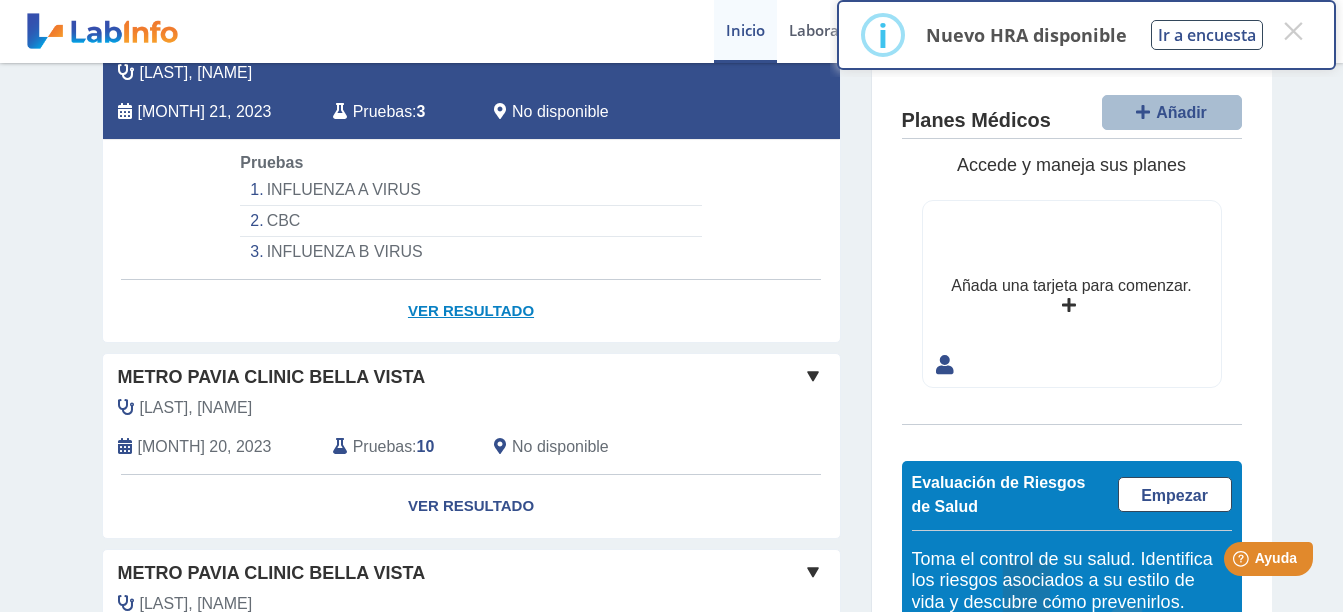 click on "Ver Resultado" 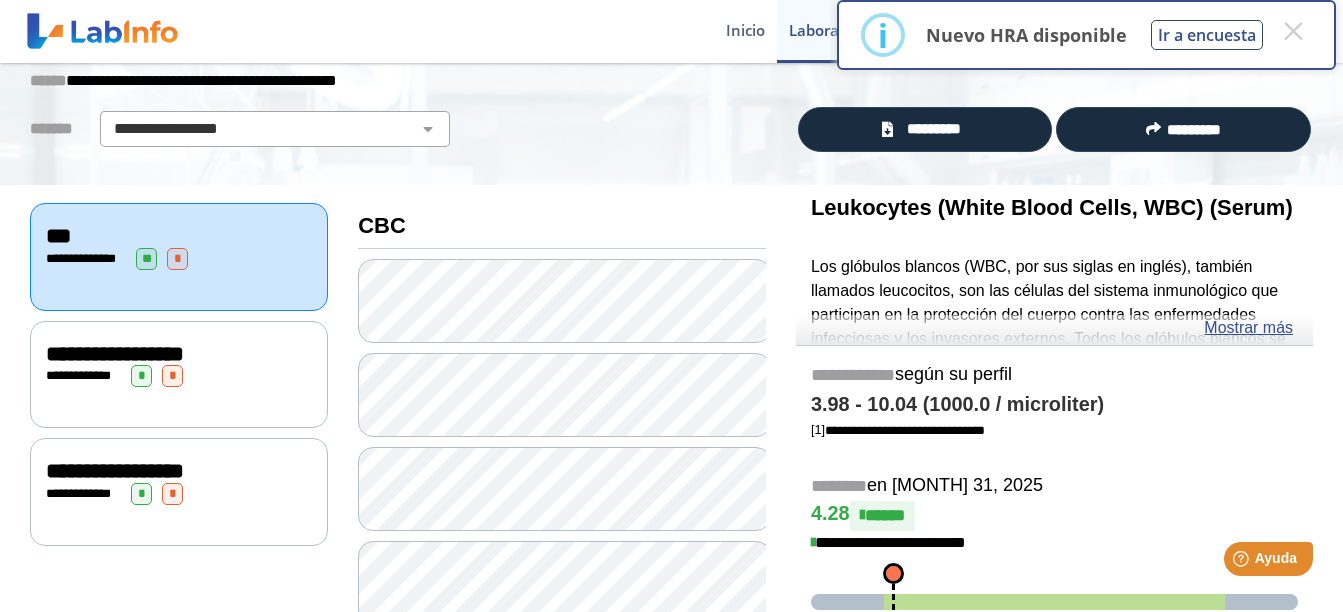 scroll, scrollTop: 108, scrollLeft: 0, axis: vertical 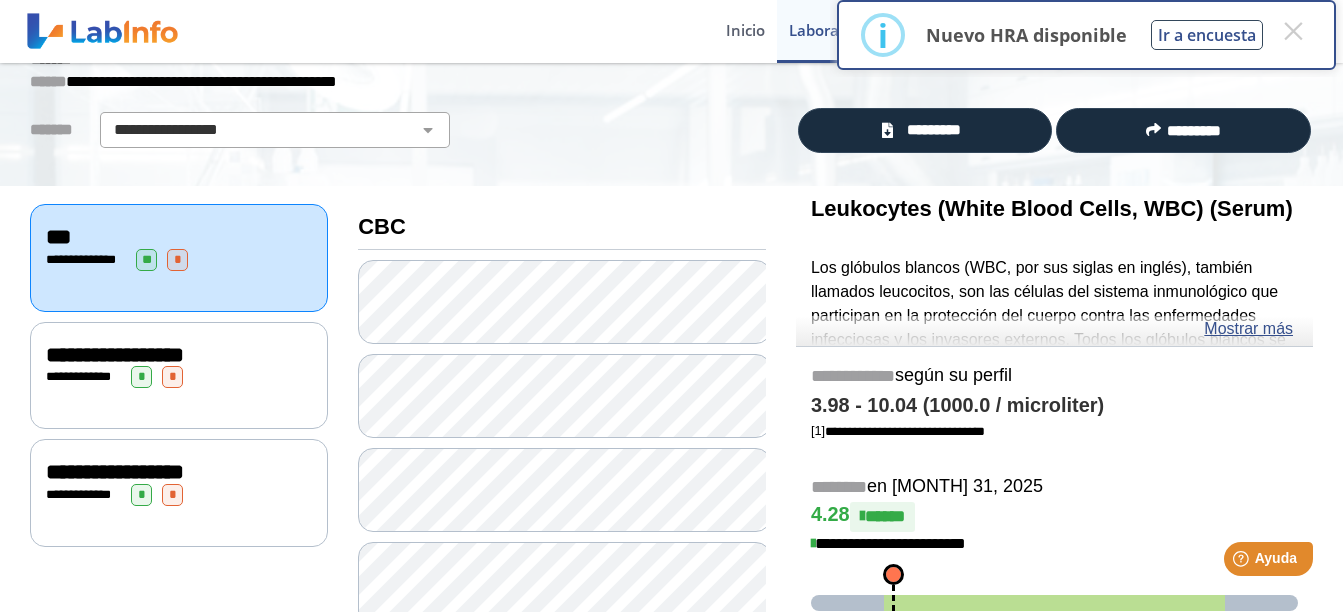 click on "***" 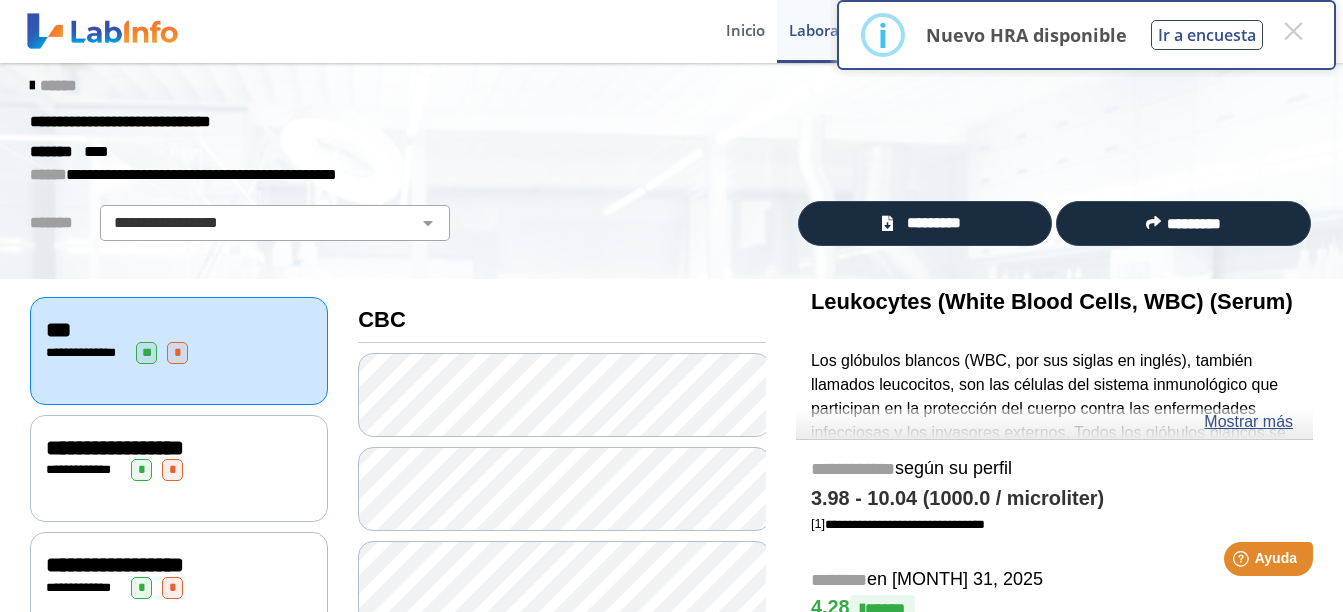 scroll, scrollTop: 0, scrollLeft: 0, axis: both 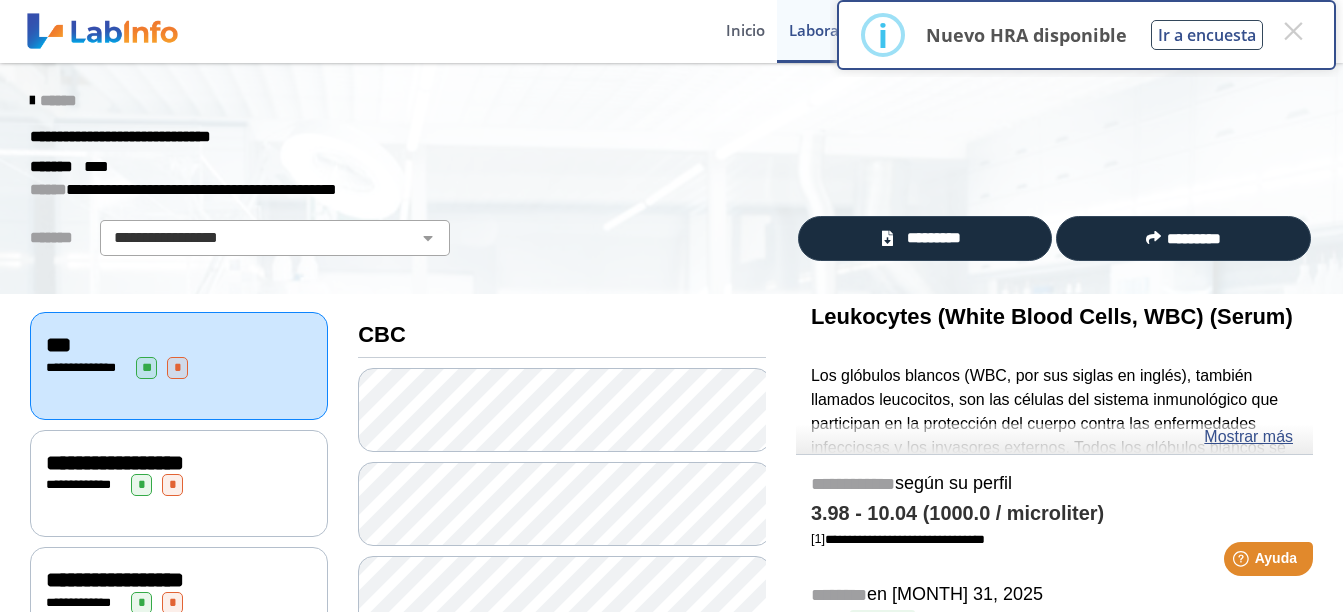 click 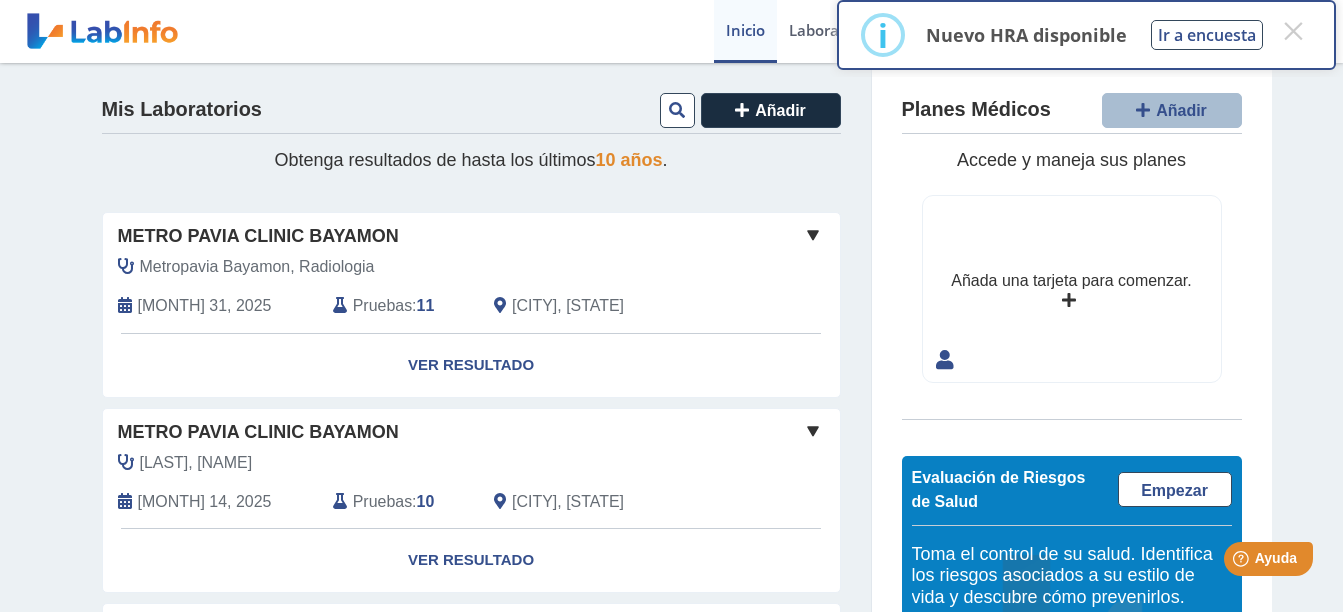 click on "Pruebas" 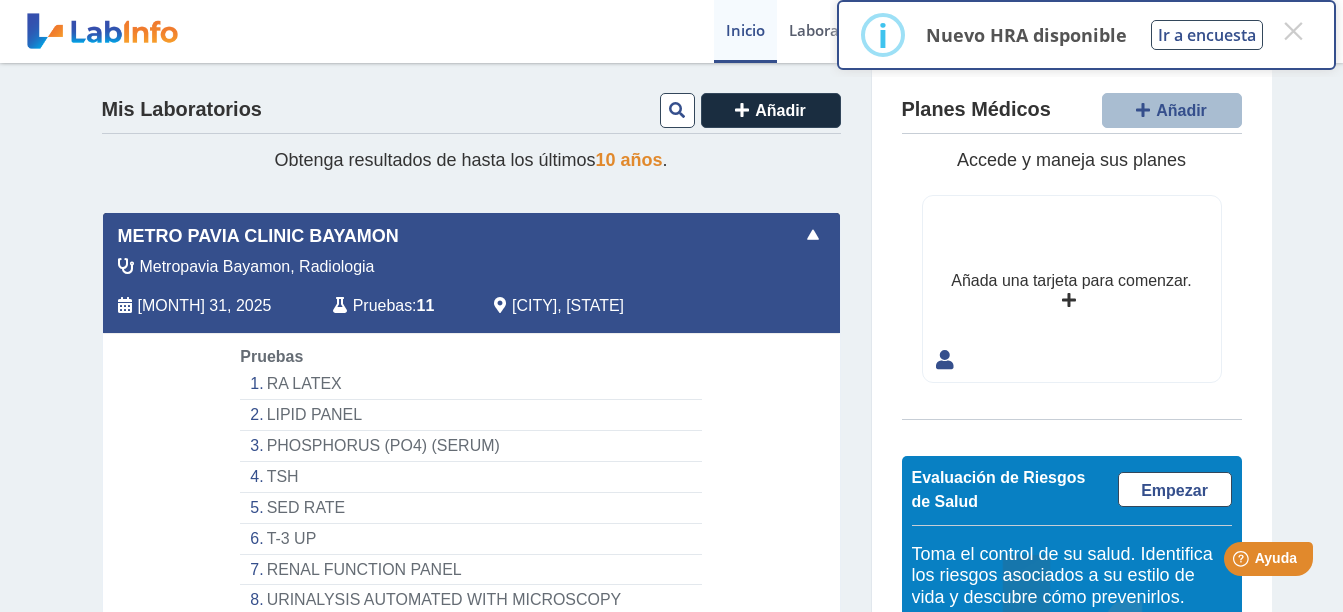 click on "TSH" 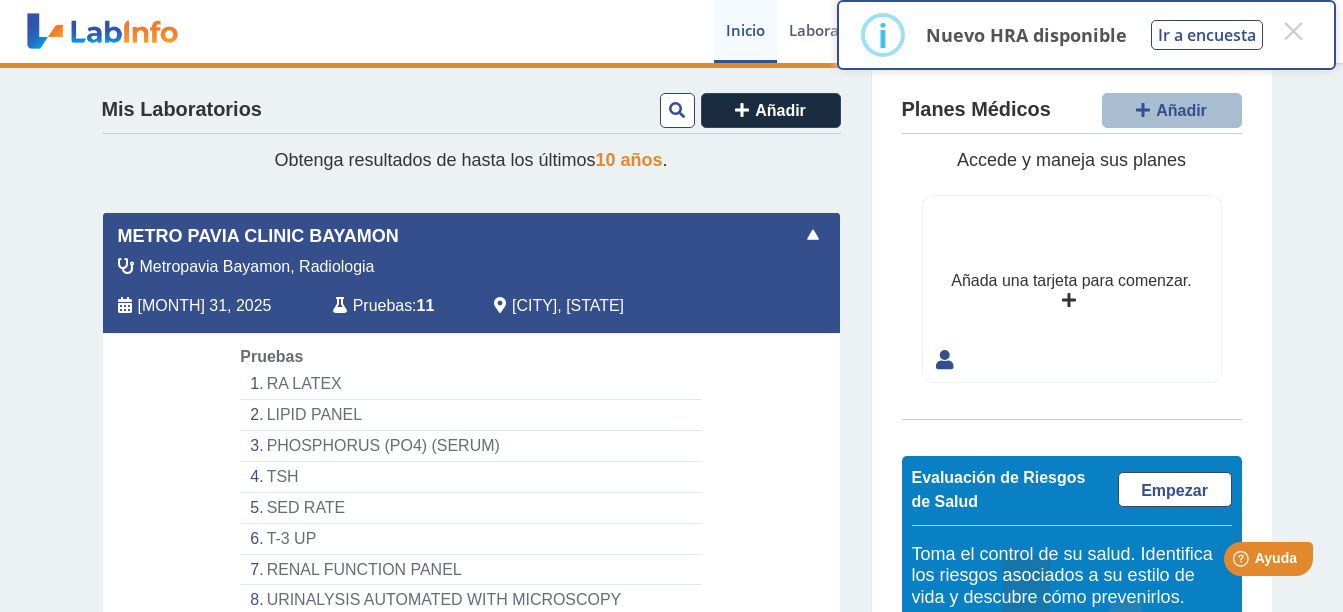 select on "***" 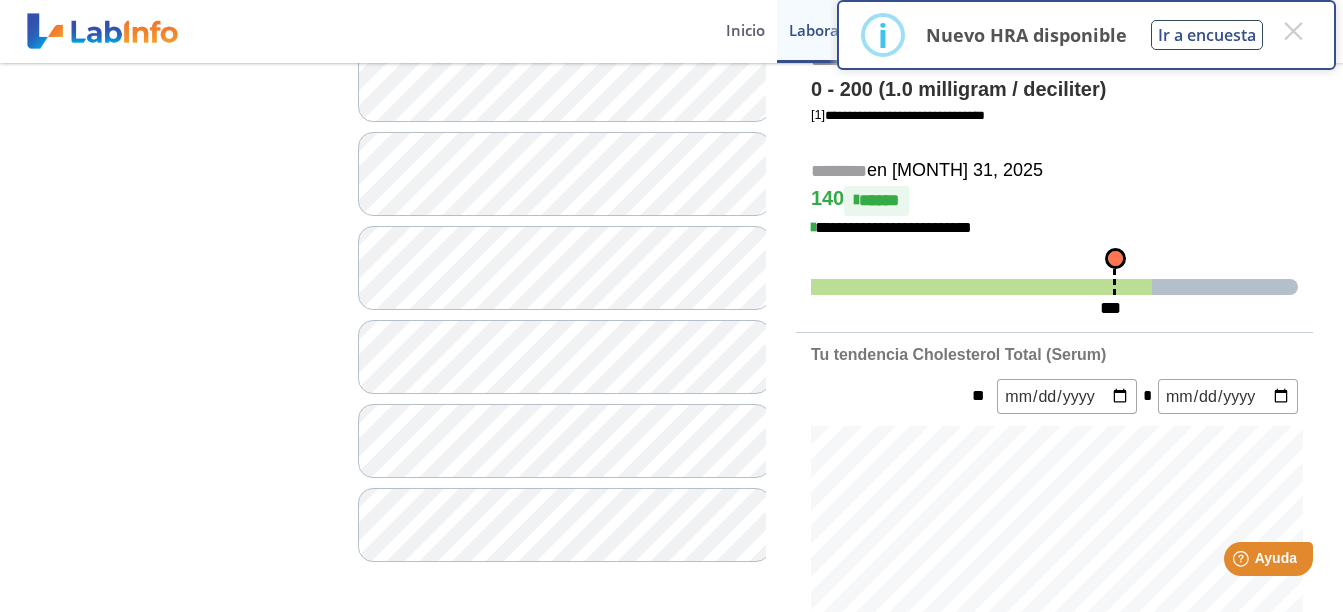 scroll, scrollTop: 423, scrollLeft: 0, axis: vertical 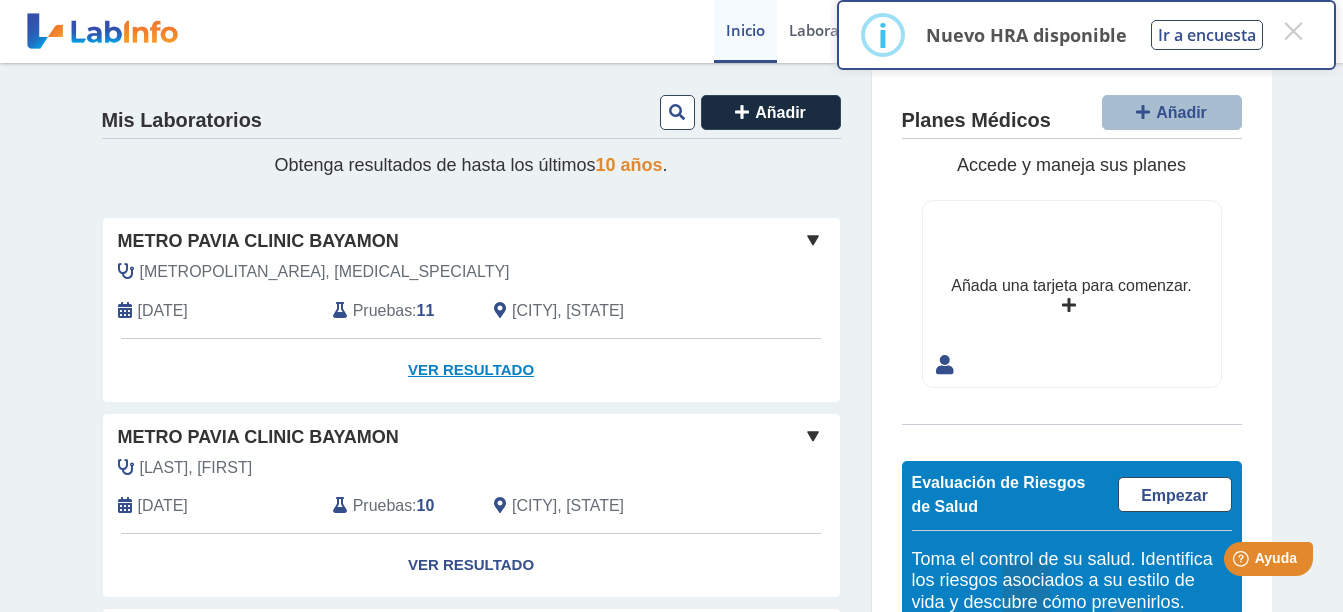 click on "Ver Resultado" 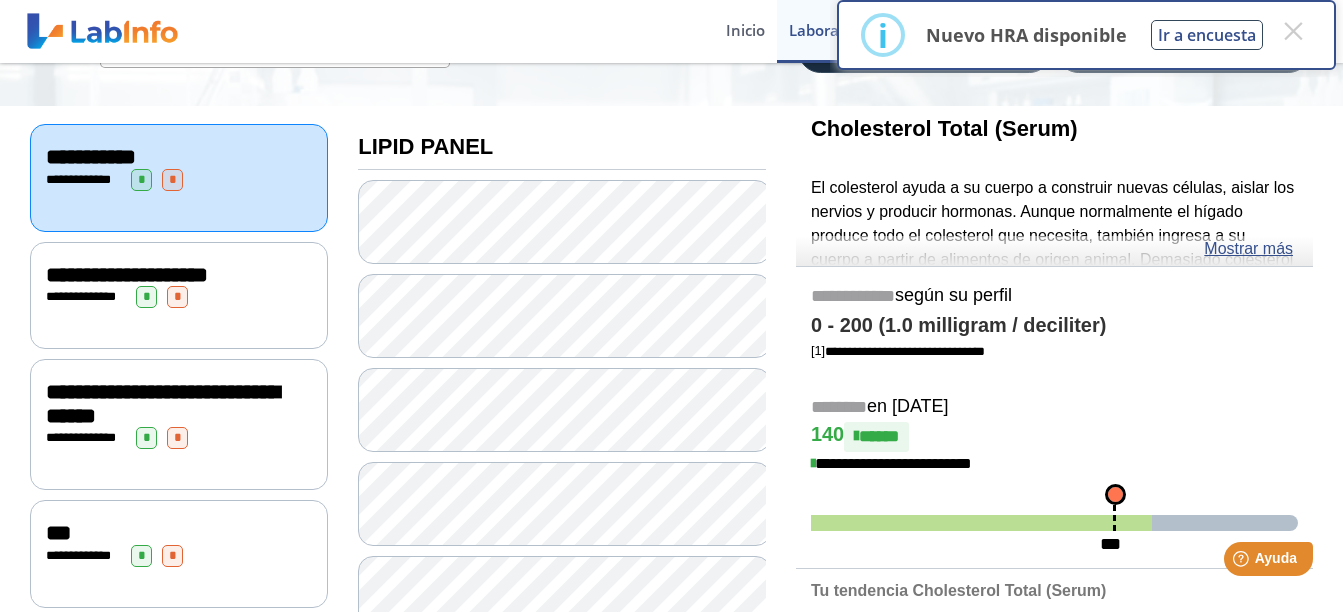 scroll, scrollTop: 185, scrollLeft: 0, axis: vertical 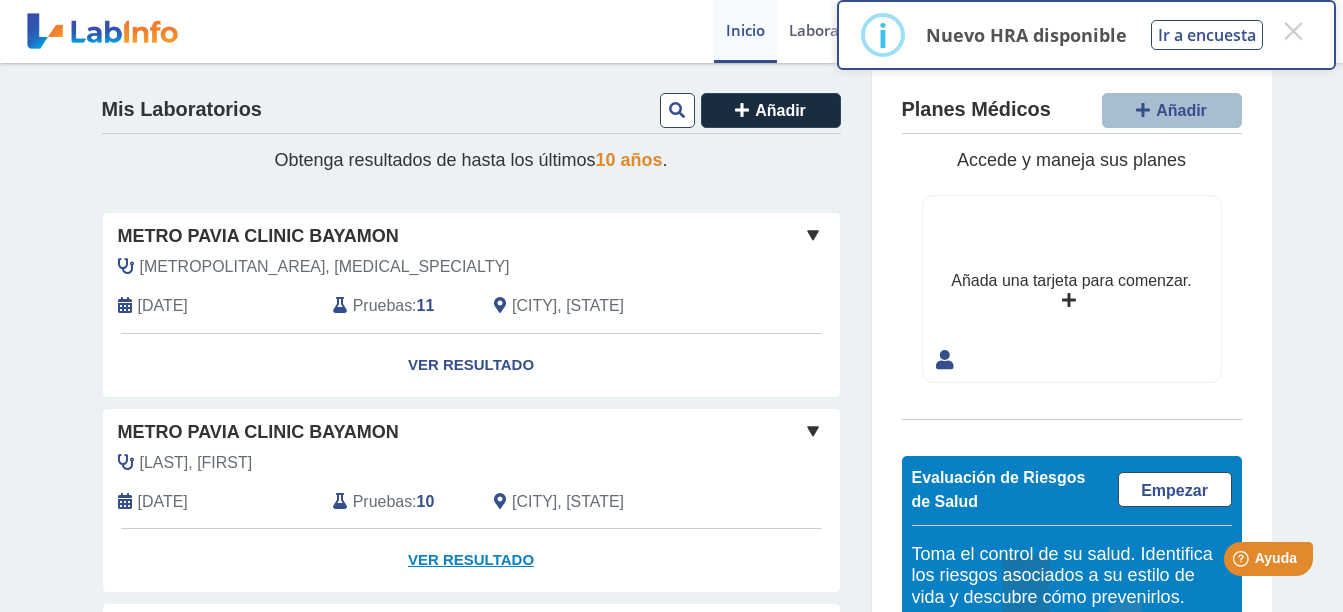 click on "Ver Resultado" 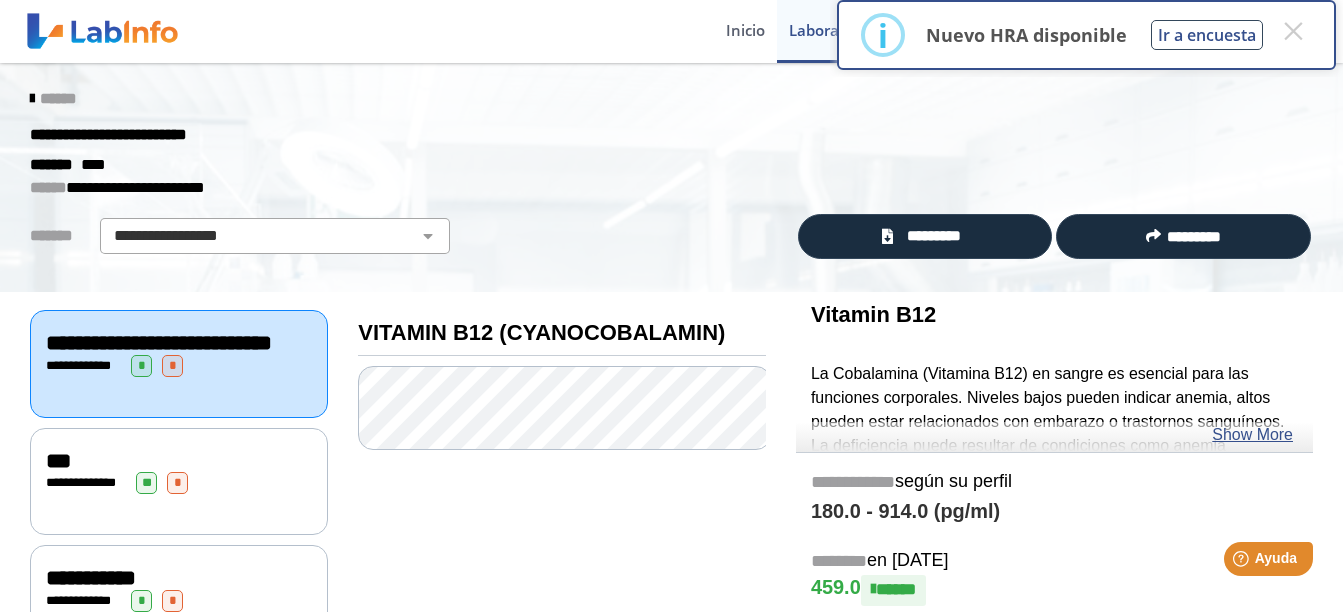 scroll, scrollTop: 0, scrollLeft: 0, axis: both 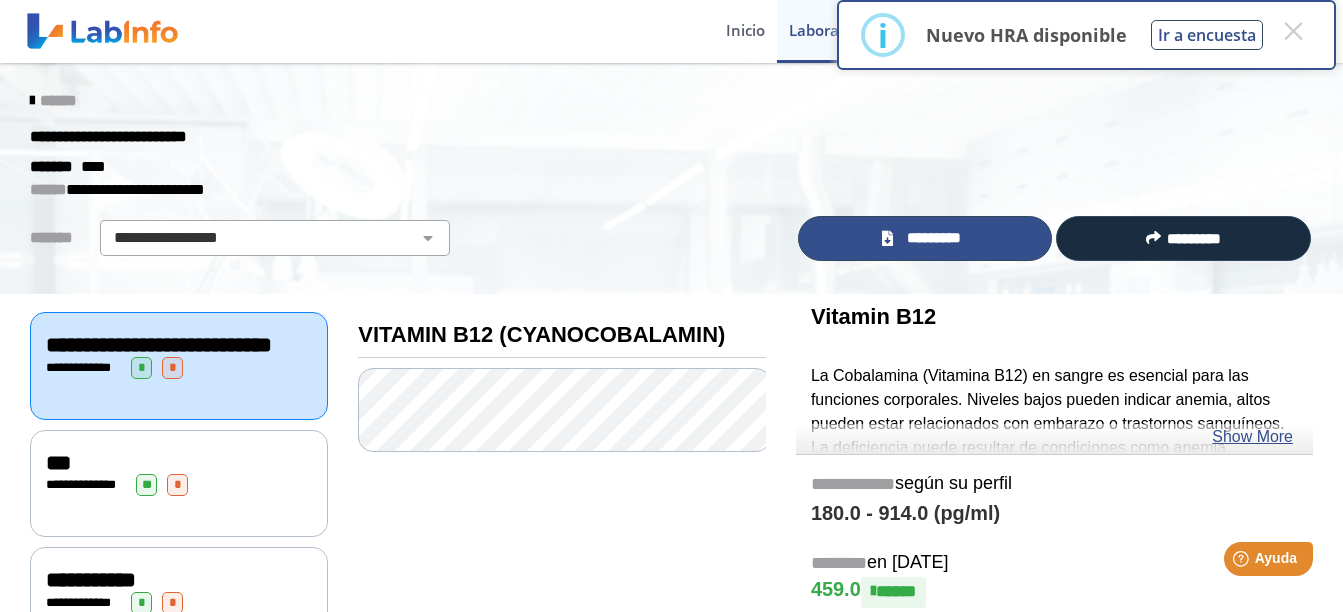 click on "*********" 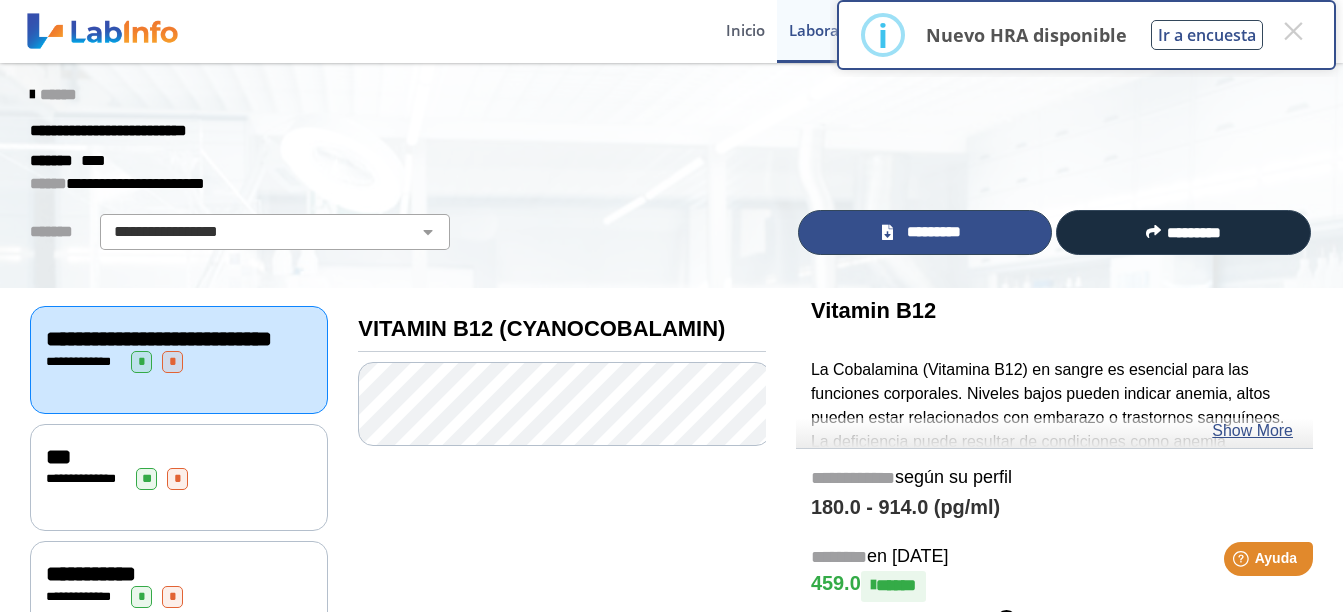 scroll, scrollTop: 0, scrollLeft: 0, axis: both 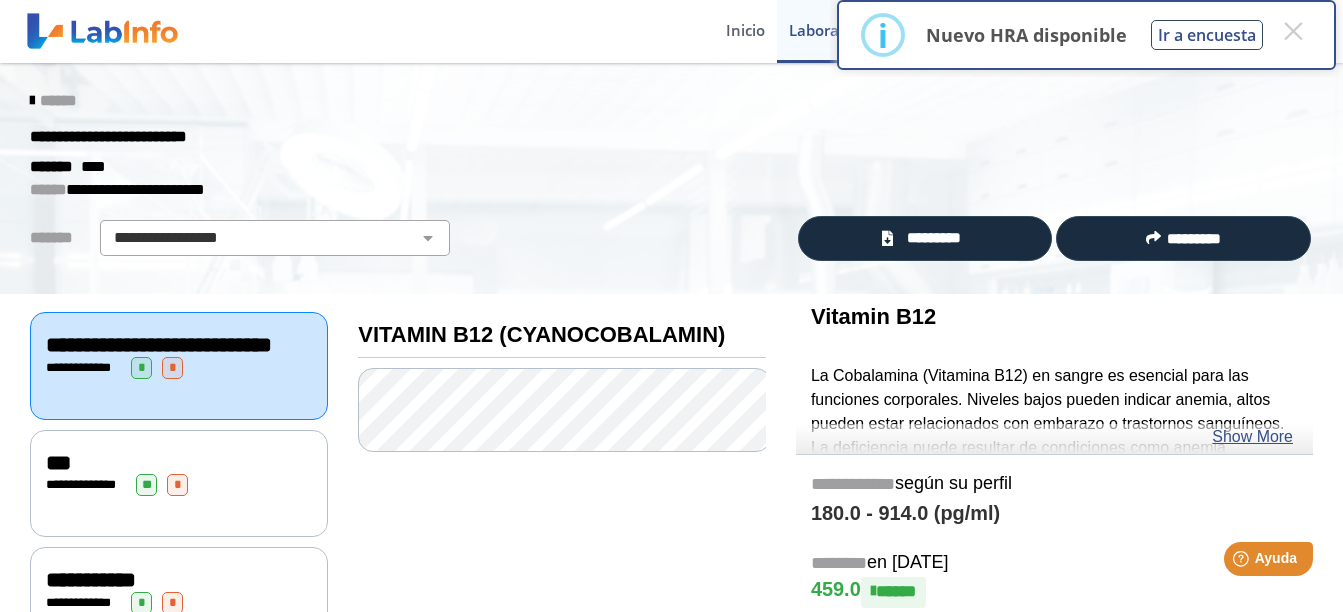 click on "******" 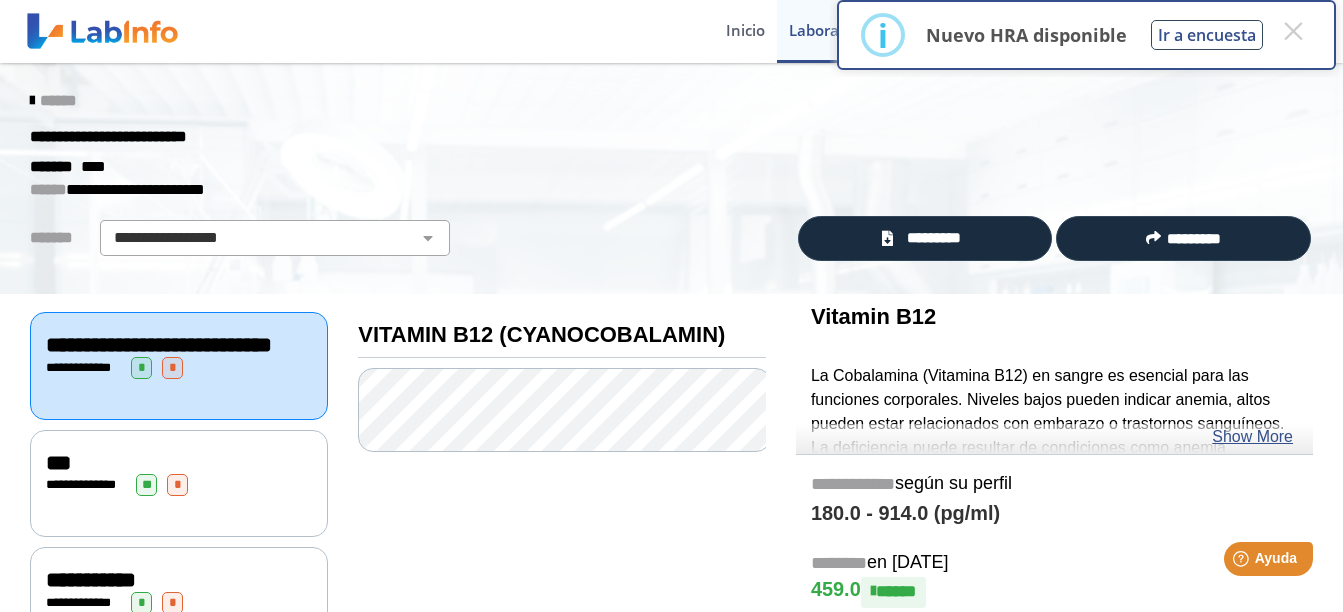 click 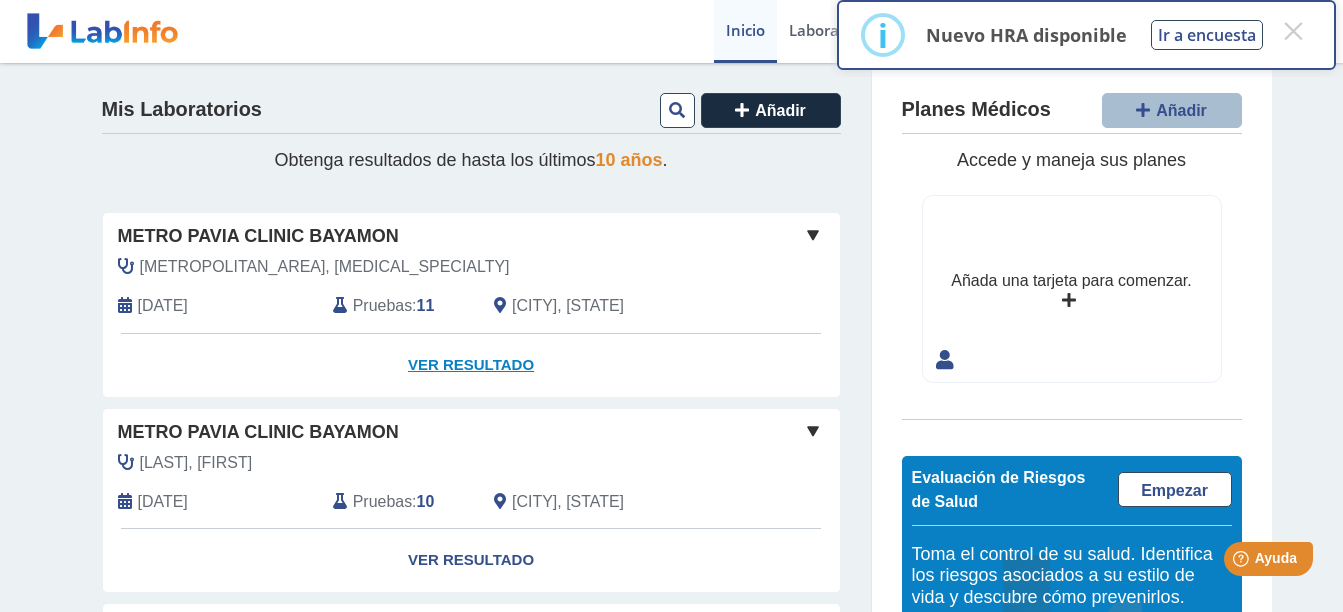 click on "Ver Resultado" 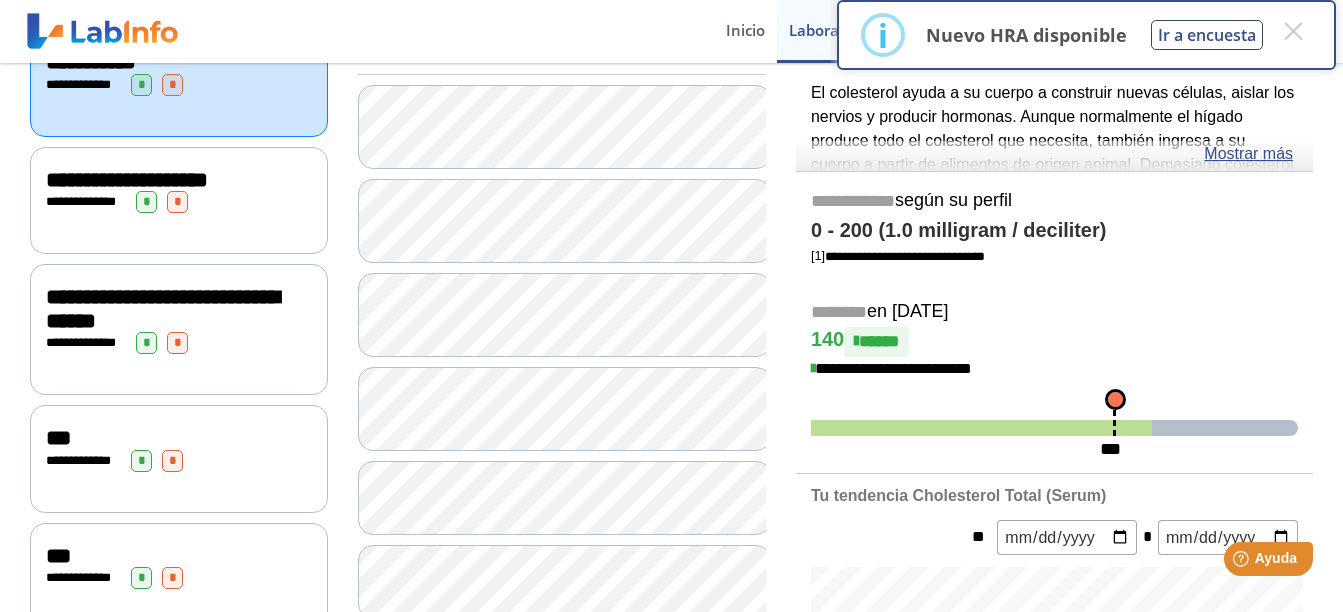 scroll, scrollTop: 0, scrollLeft: 0, axis: both 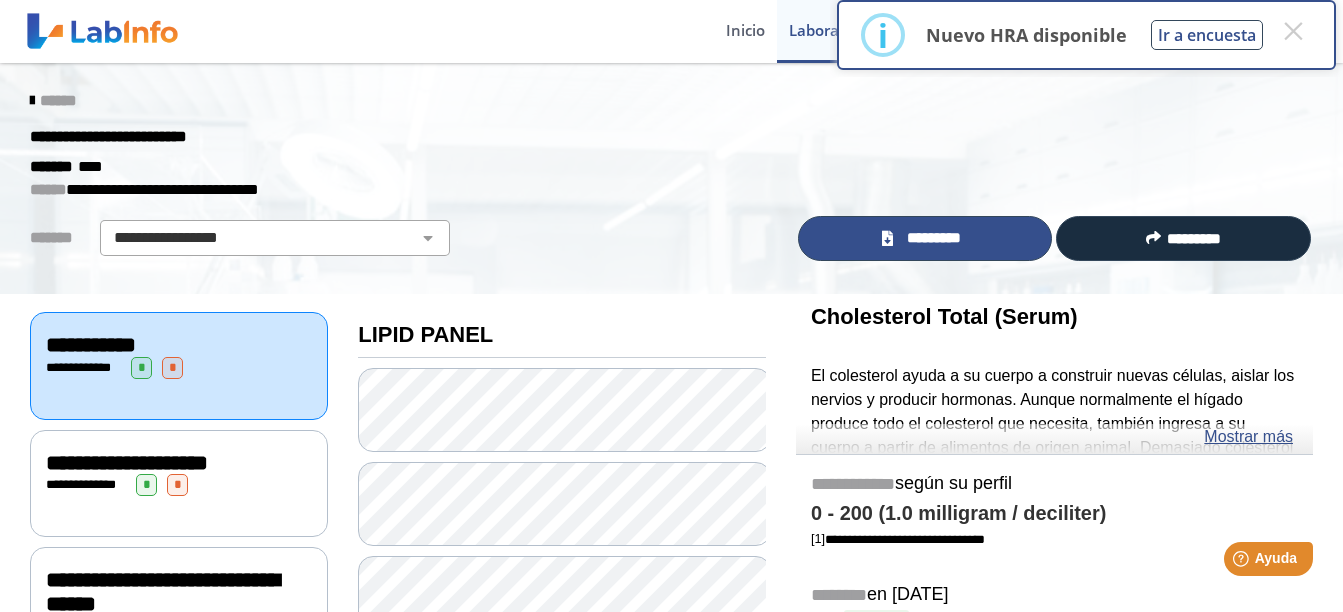 click on "*********" 